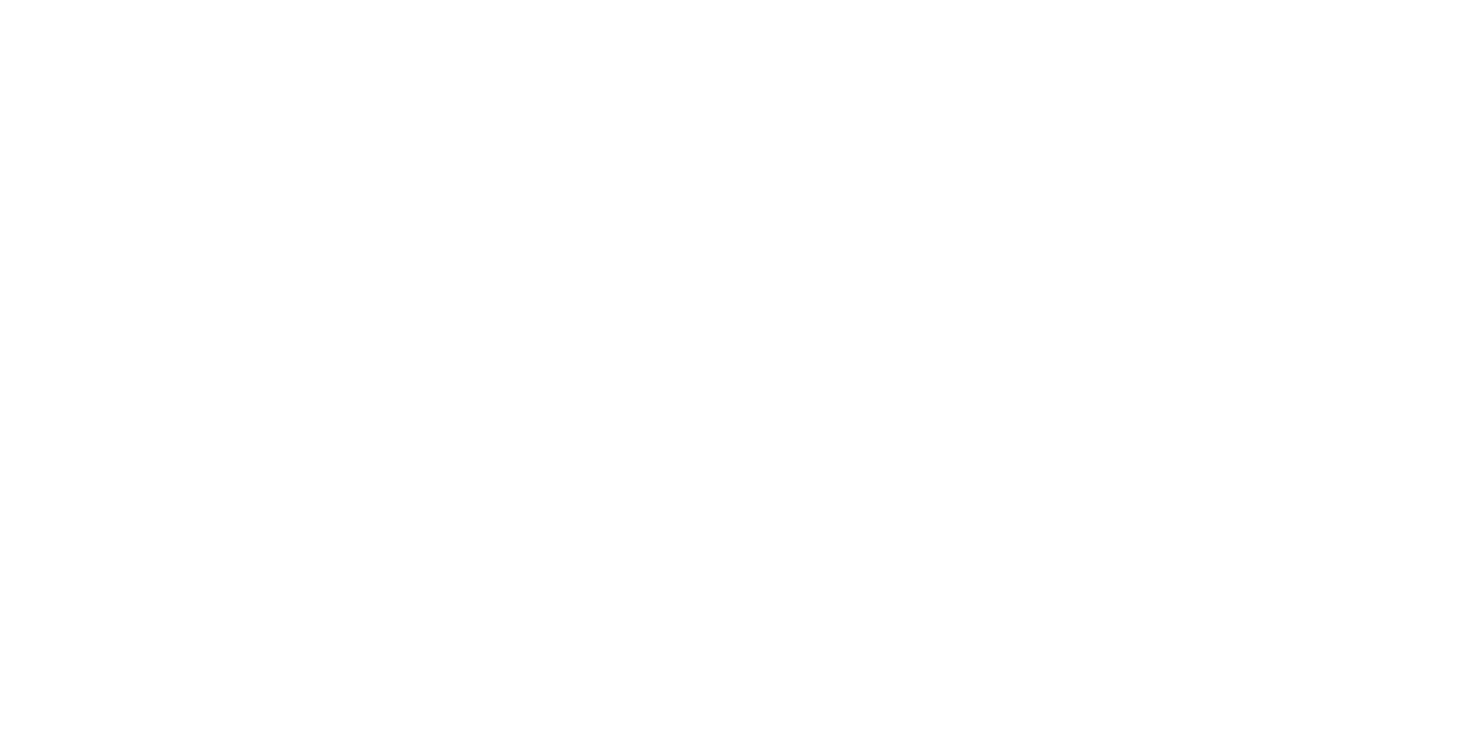 scroll, scrollTop: 0, scrollLeft: 0, axis: both 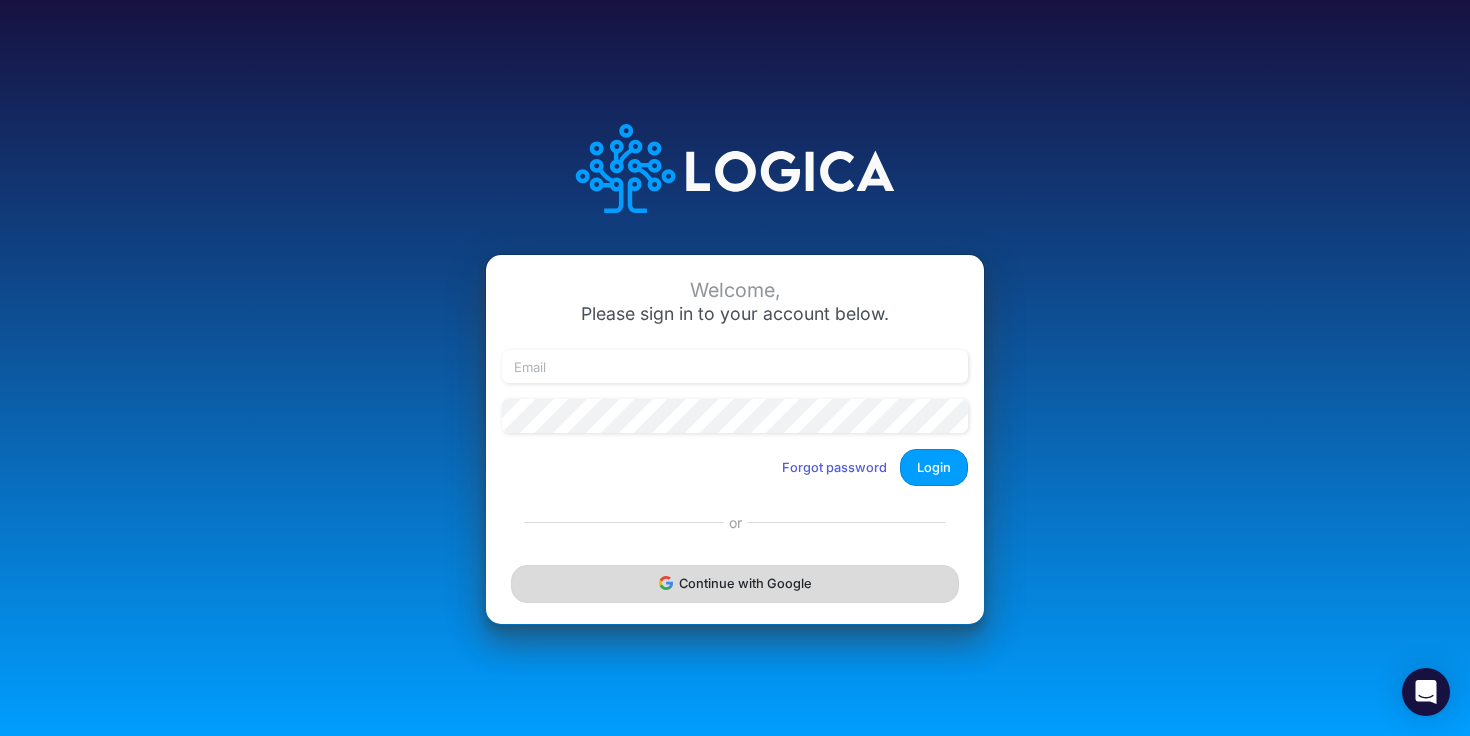 click on "Continue with Google" at bounding box center [735, 583] 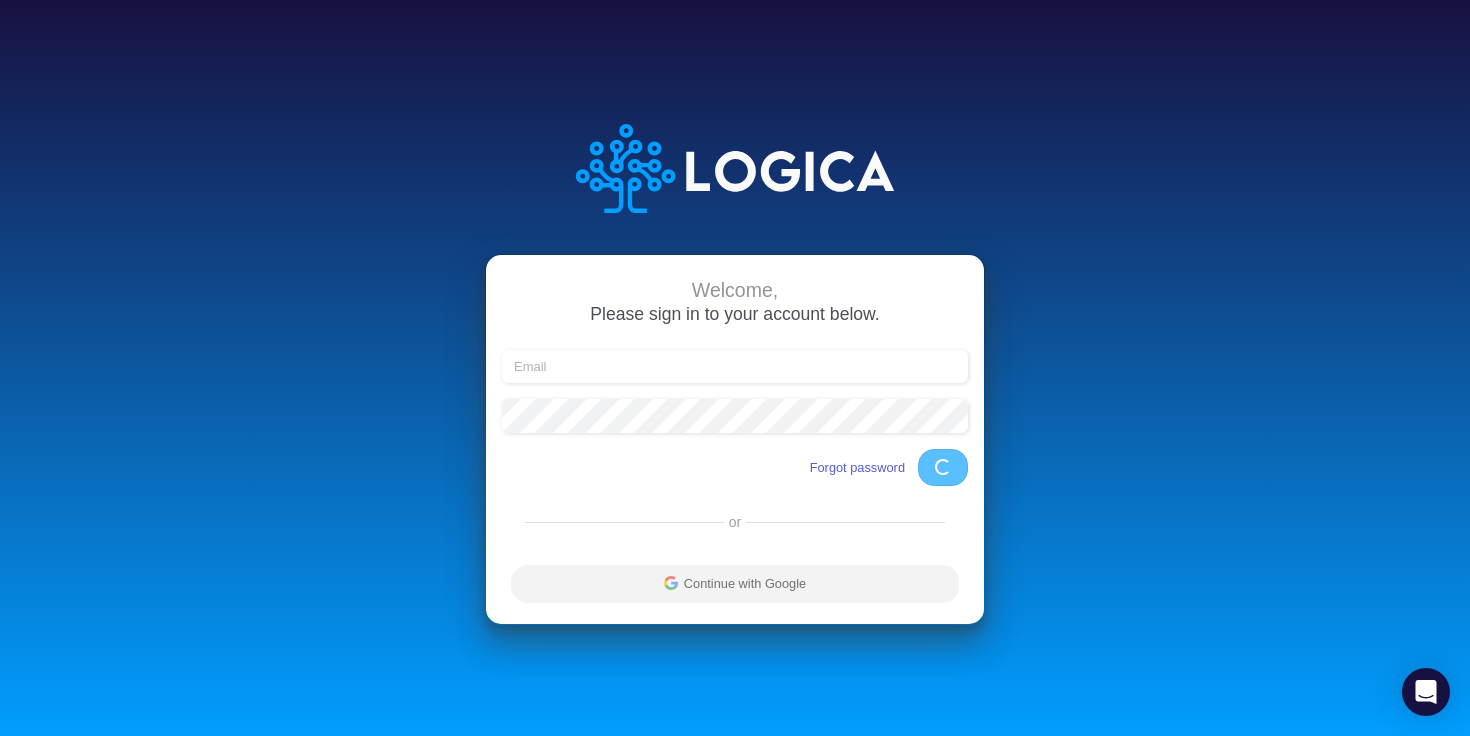 scroll, scrollTop: 0, scrollLeft: 0, axis: both 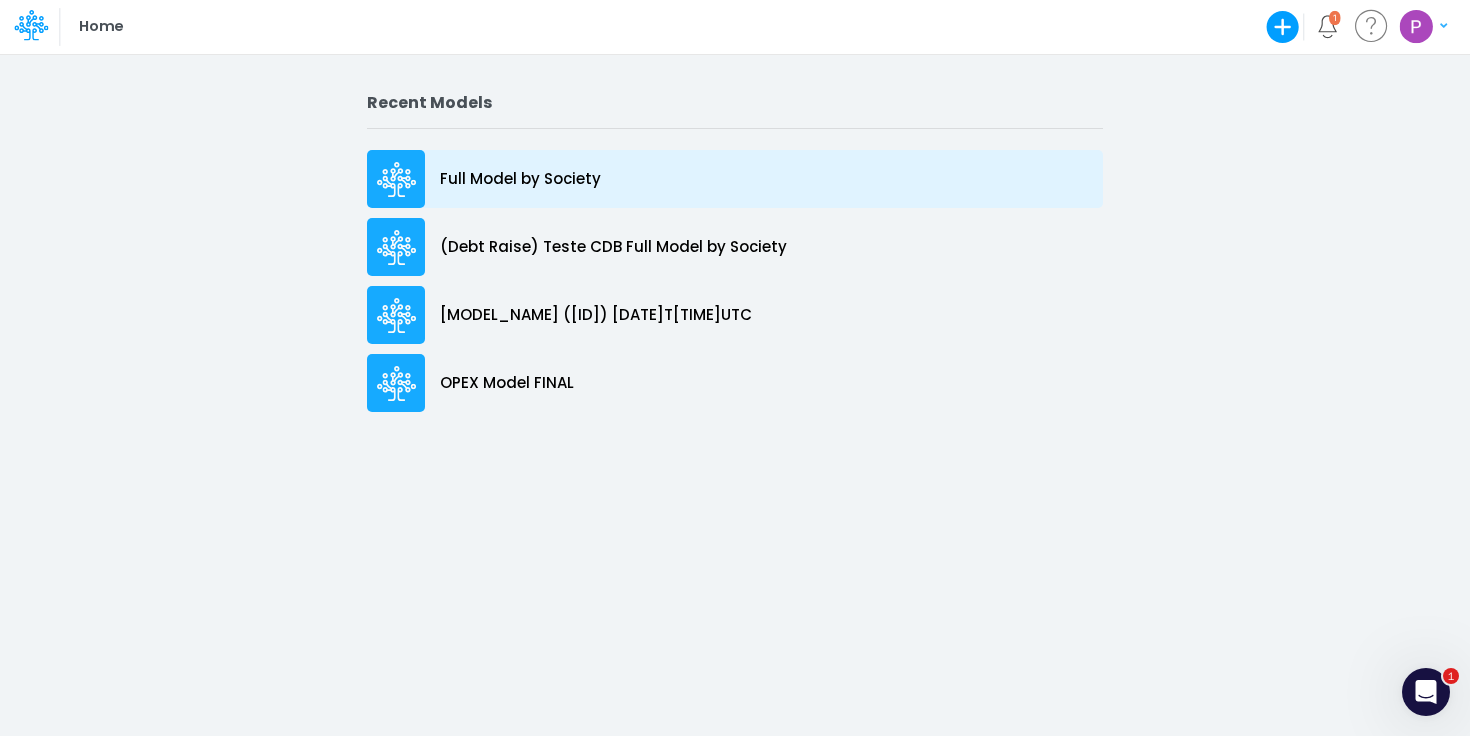 click on "Full Model by Society" at bounding box center [520, 179] 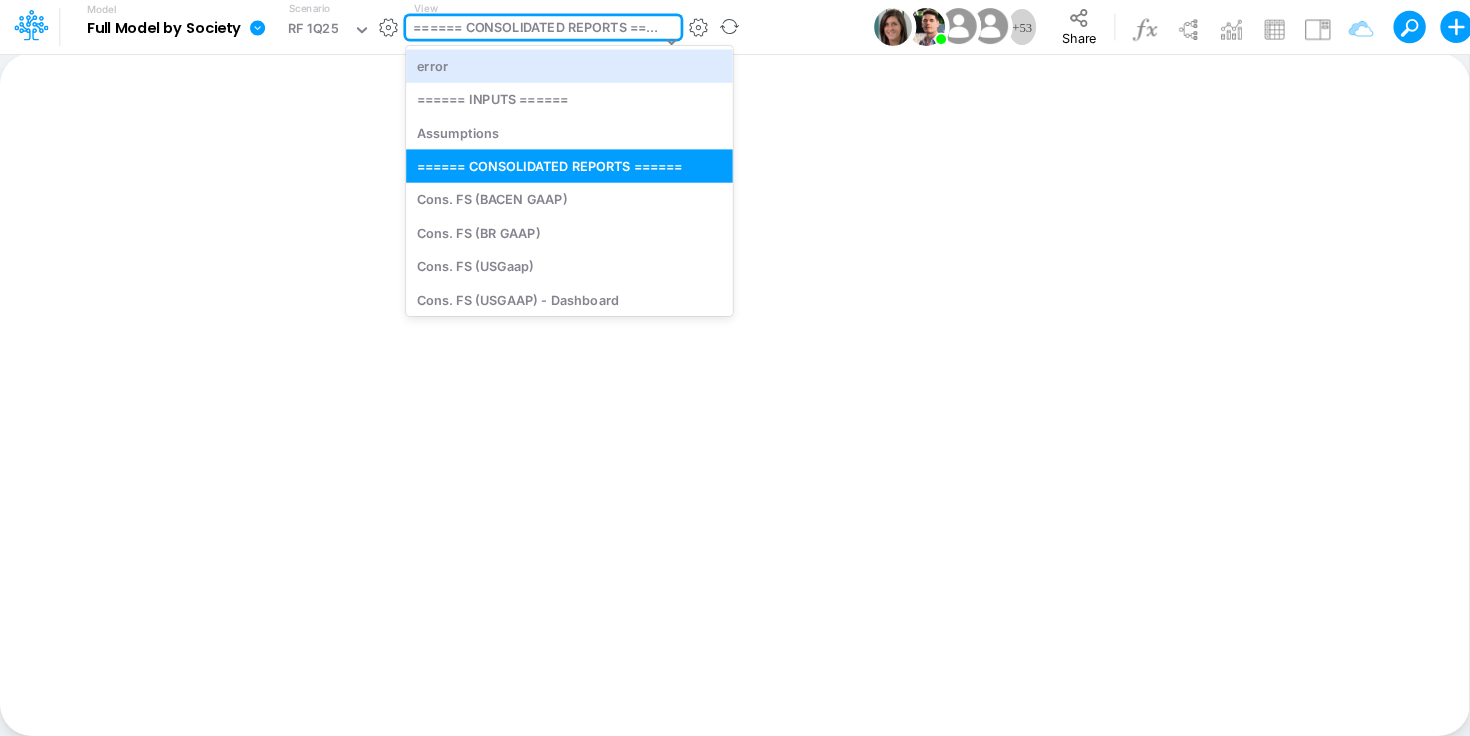 click on "option error focused, 1 of 179. 179 results available. Use Up and Down to choose options, press Enter to select the currently focused option, press Escape to exit the menu, press Tab to select the option and exit the menu. ====== CONSOLIDATED REPORTS ====== error ====== INPUTS ====== Assumptions ====== CONSOLIDATED REPORTS ====== Cons. FS (BACEN GAAP) Cons. FS (BR GAAP) Cons. FS (USGaap) Cons. FS (USGAAP) - Dashboard Cons. FS (USGAAP) - % Var Cons. FS (USGAAP) - Scenario Comparison Cons. FS (Eliminations) Cons. FS (USGAAP) (BS) Cons. FS (Outside BR only) DC Break-Down ===== FINANCIAL STATEMENTS ===== P&L Summary (01BR - IP) FS (01BR - IP) FS (03BR - SCD) FS (02FG - FIDC CC) FS (03FG - FIDC Loans) FS (ELIM-BACEN) FS (01FG - Vert) FS (02BR - BR Inc) FS (04BR - RP DEV) FS (ELIM-BRGAAP) FS (01AR - ARG) FS (02US - INC US) FS (01US - Hold US) FS (Ajustes on Top) FS (ELIM-USGAAP) FS (ALL) FS (USGAAP) FS (USGAAP)- VERTICAL ===== 01BR REPORTS ===== COGS (01BR) COGS (03BR) OpEx (01BR) BS (USGAAP) BS (BACENGAAP)" at bounding box center [543, 27] 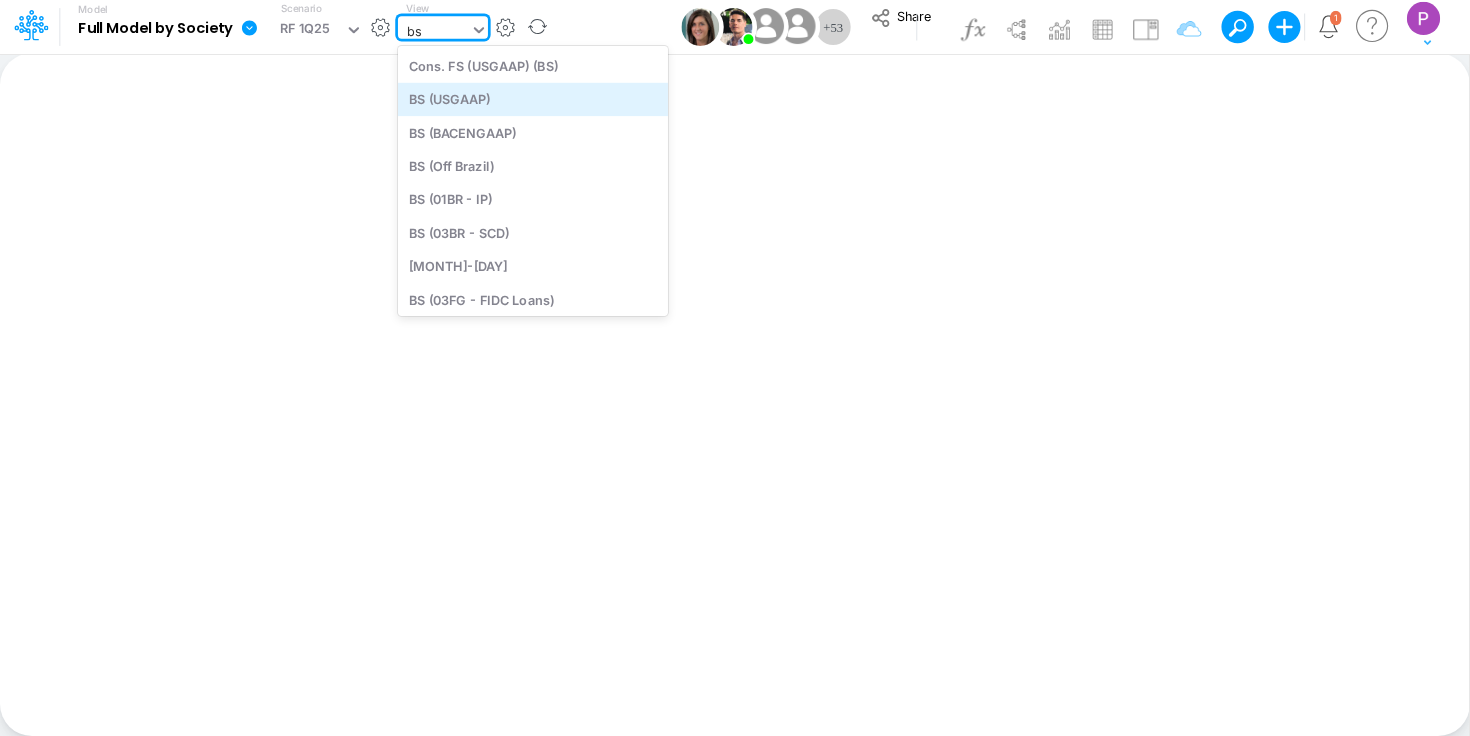 click on "BS (USGAAP)" at bounding box center (533, 99) 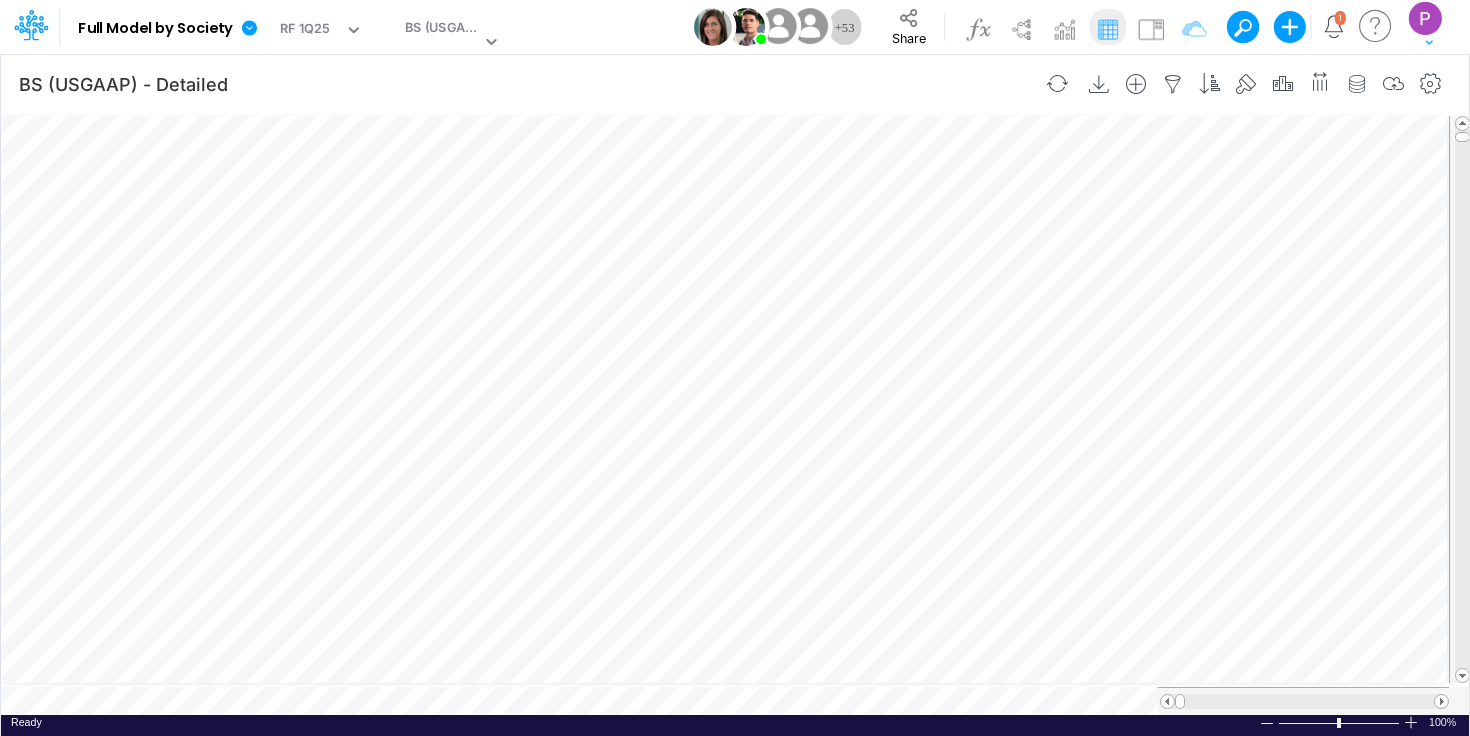 scroll, scrollTop: 9, scrollLeft: 0, axis: vertical 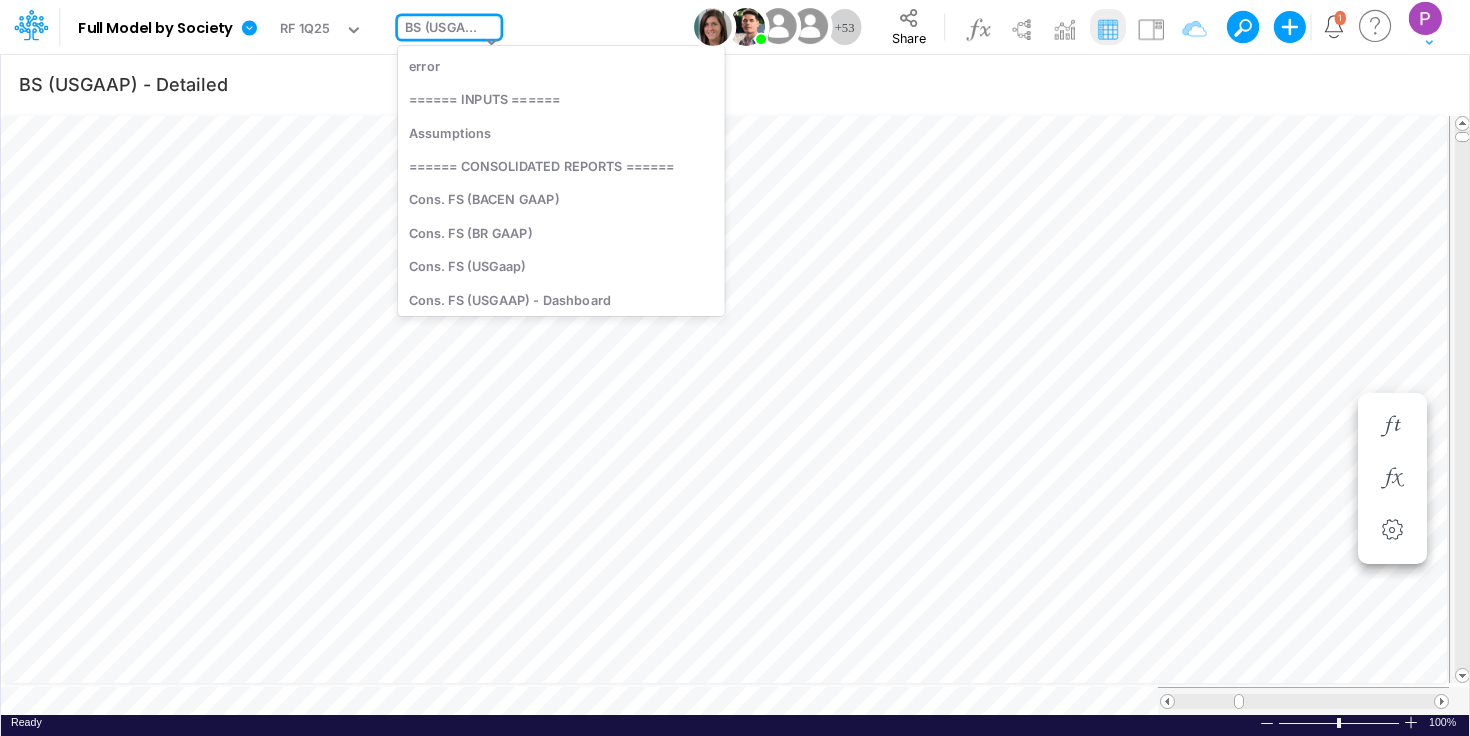 click on "BS (USGAAP)" at bounding box center [443, 29] 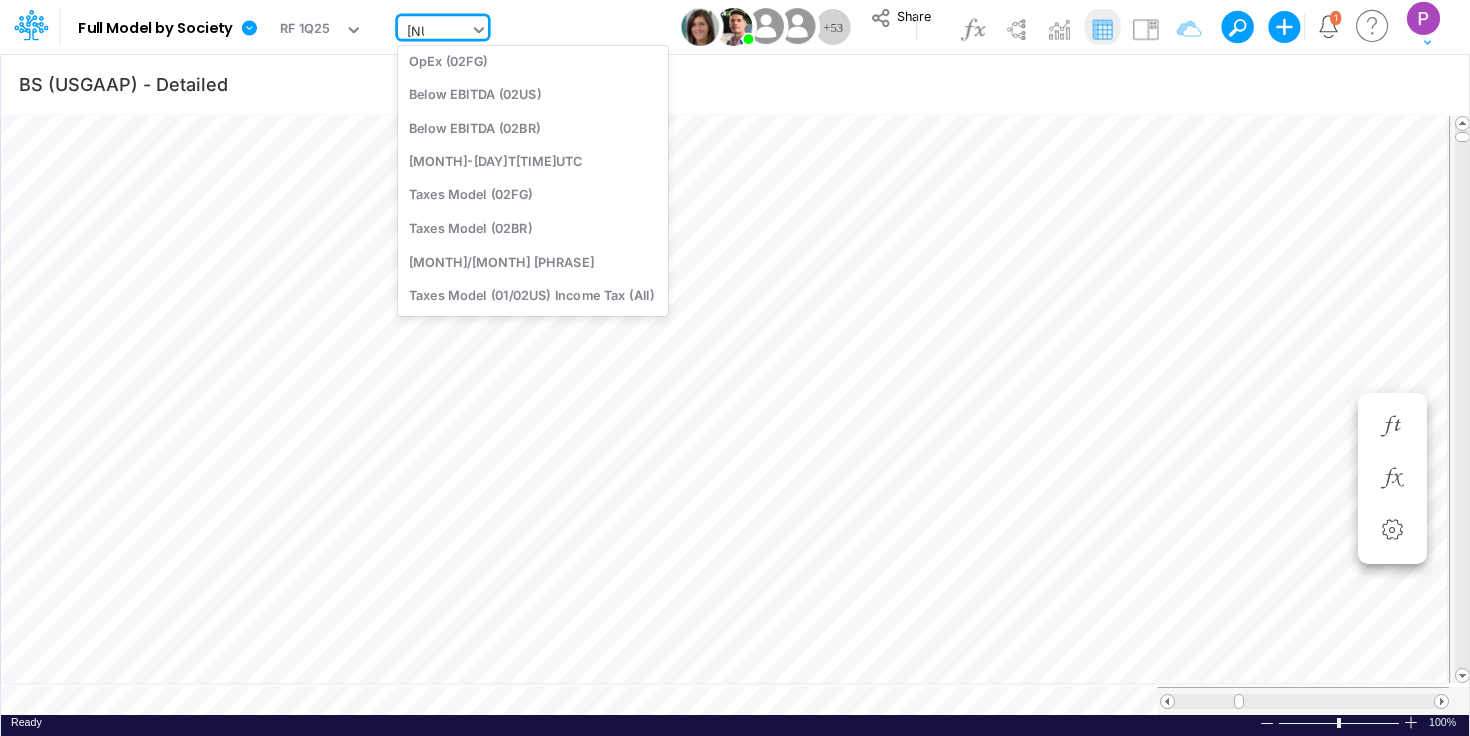 scroll, scrollTop: 0, scrollLeft: 0, axis: both 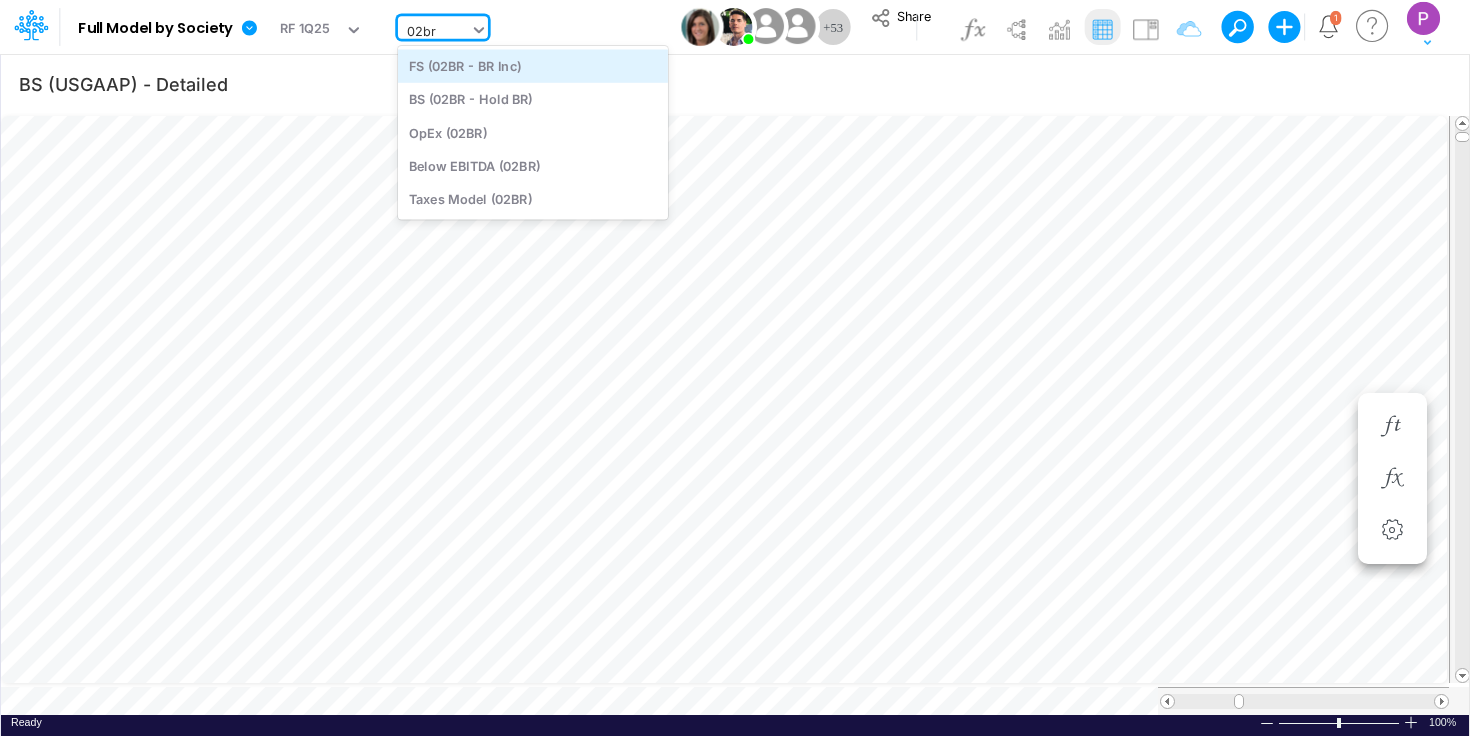 click on "FS (02BR - BR Inc)" at bounding box center (533, 65) 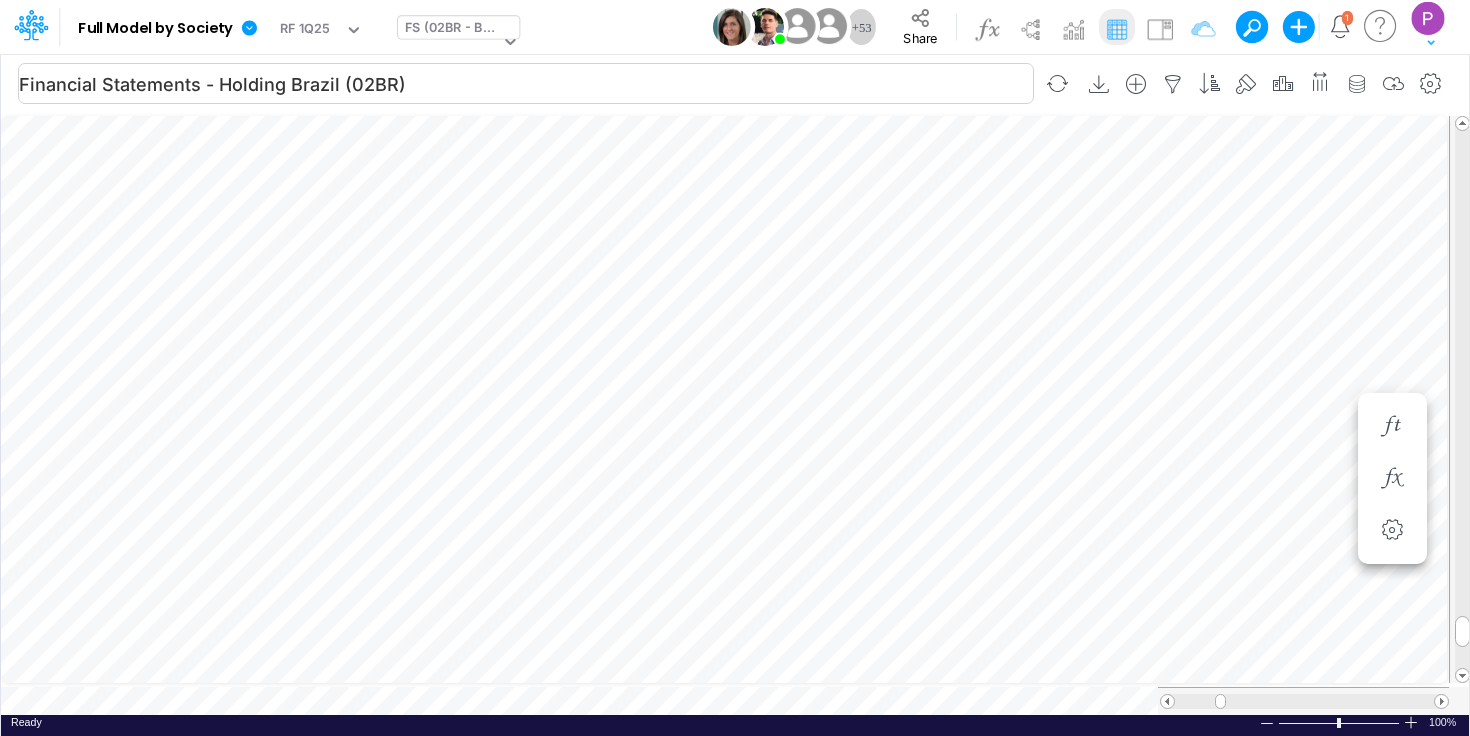 scroll, scrollTop: 9, scrollLeft: 1, axis: both 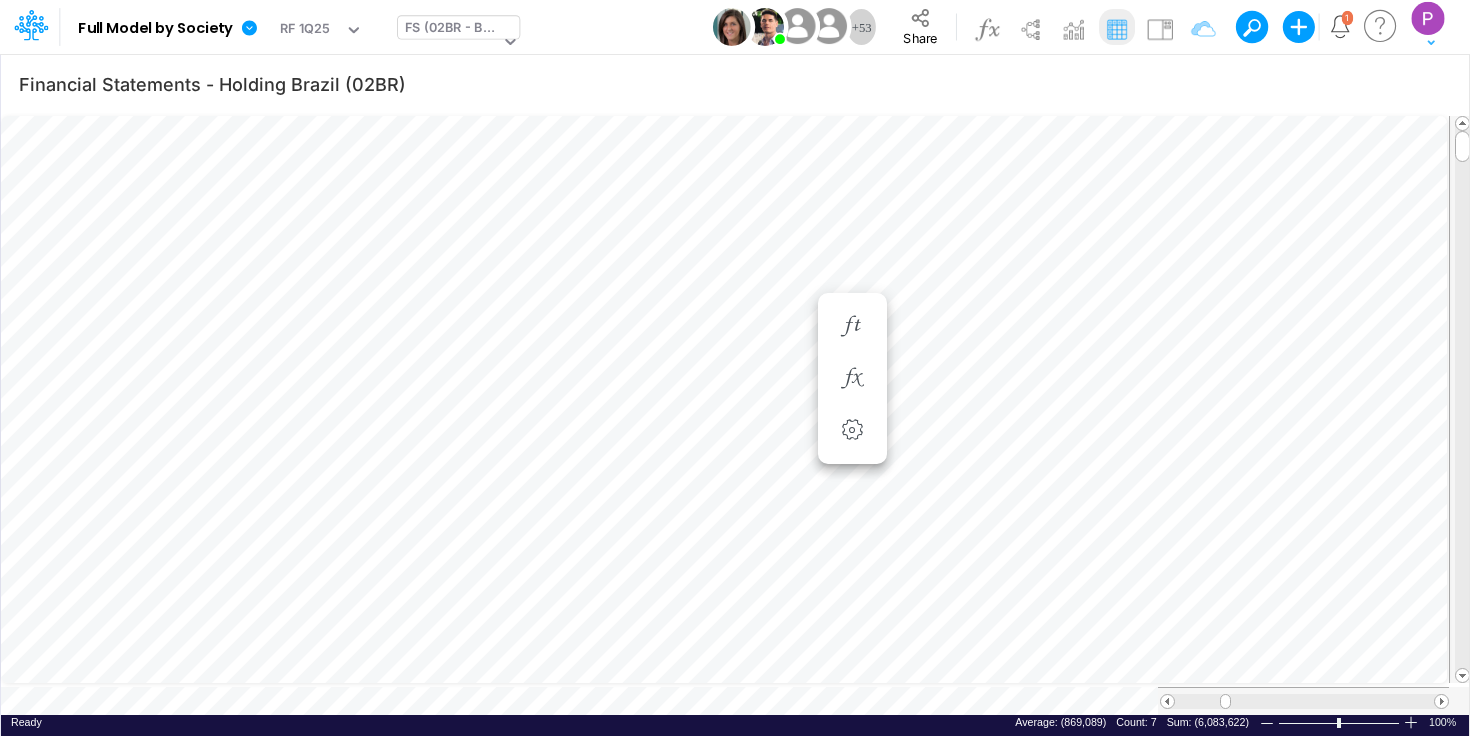 click on "FS (02BR - BR Inc)" at bounding box center [452, 29] 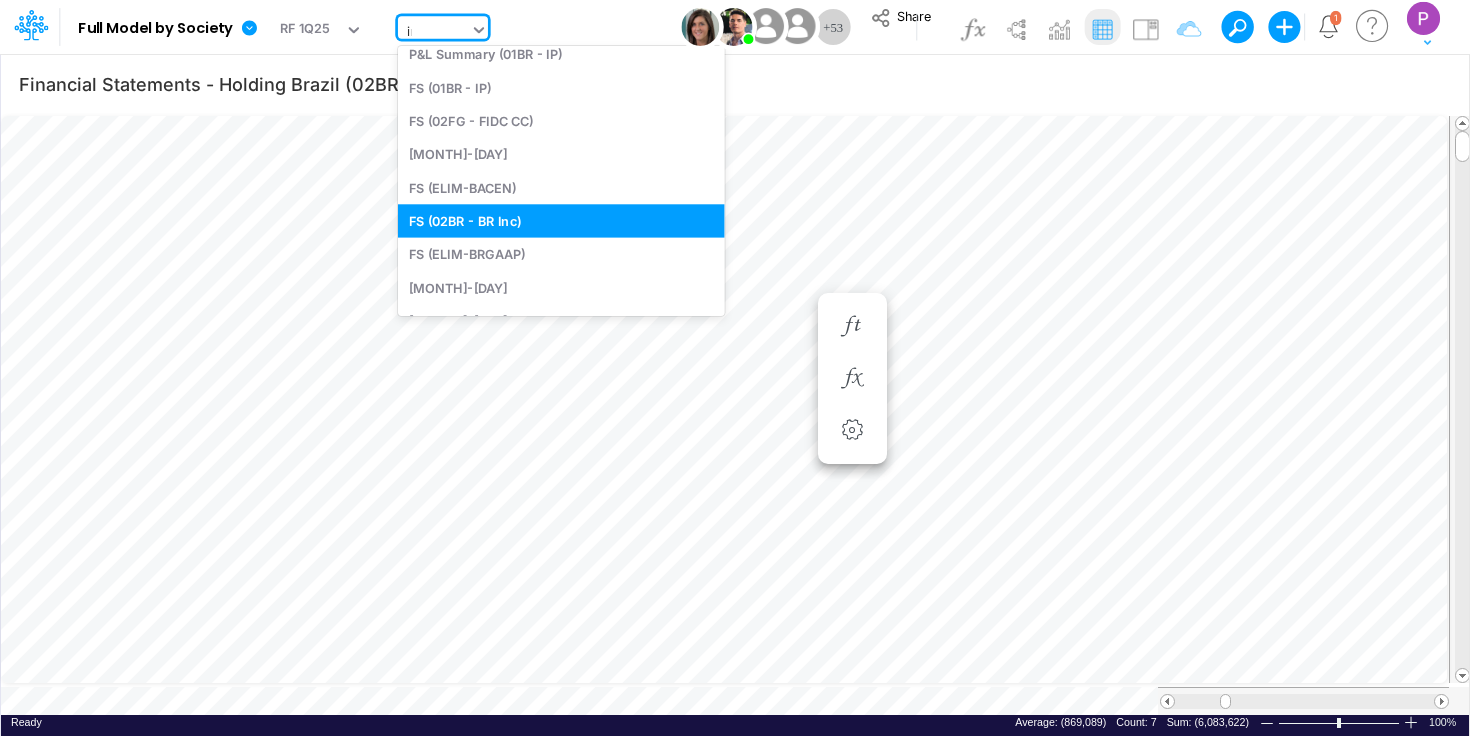 scroll, scrollTop: 0, scrollLeft: 0, axis: both 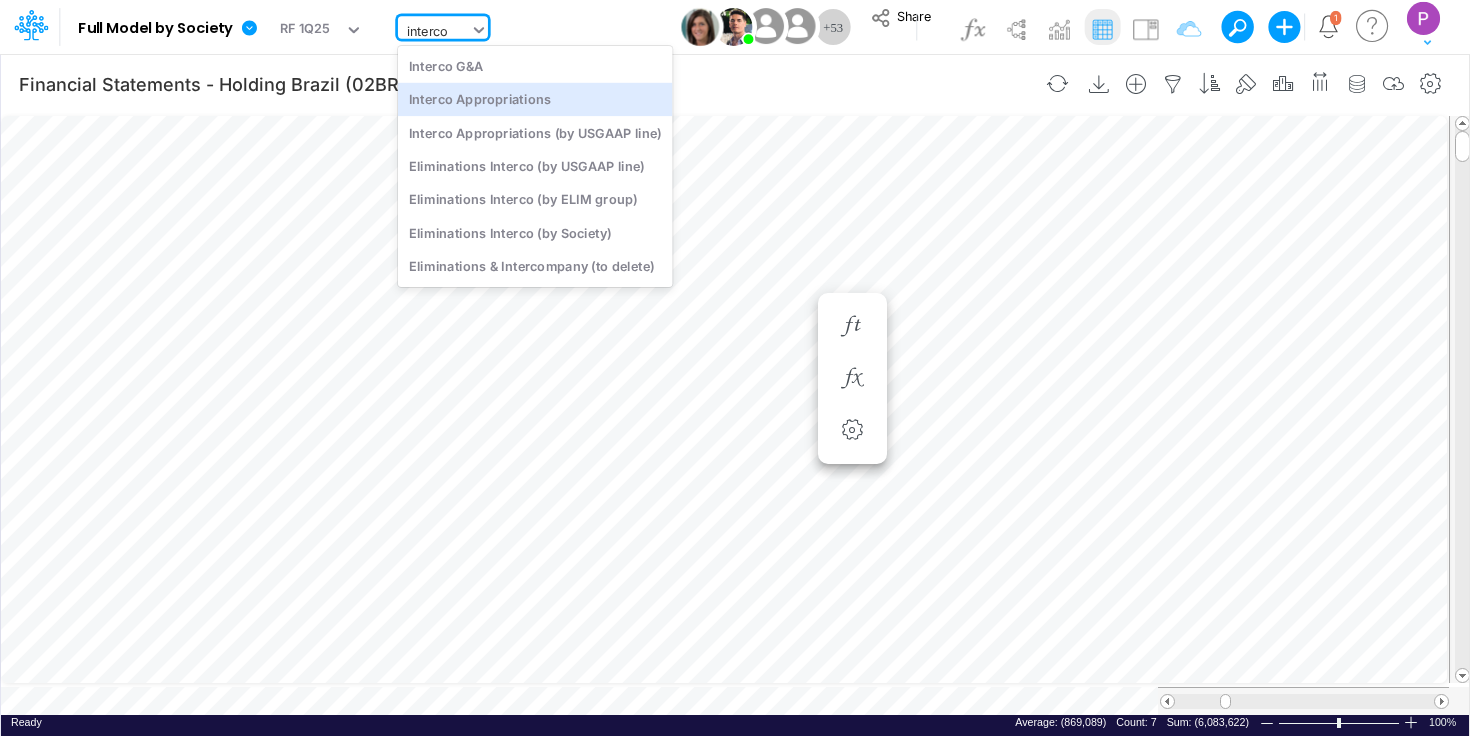 drag, startPoint x: 489, startPoint y: 89, endPoint x: 489, endPoint y: 104, distance: 15 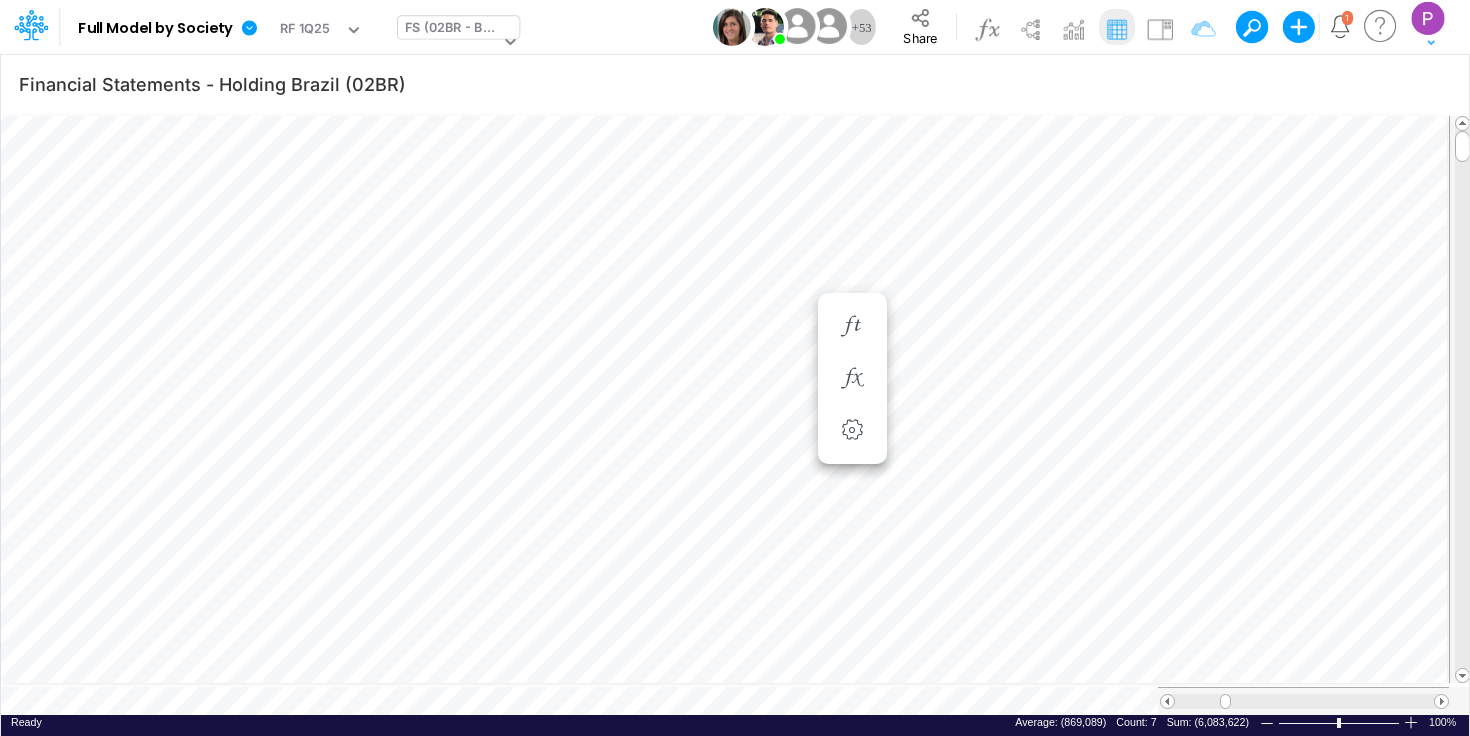 scroll, scrollTop: 9, scrollLeft: 1, axis: both 